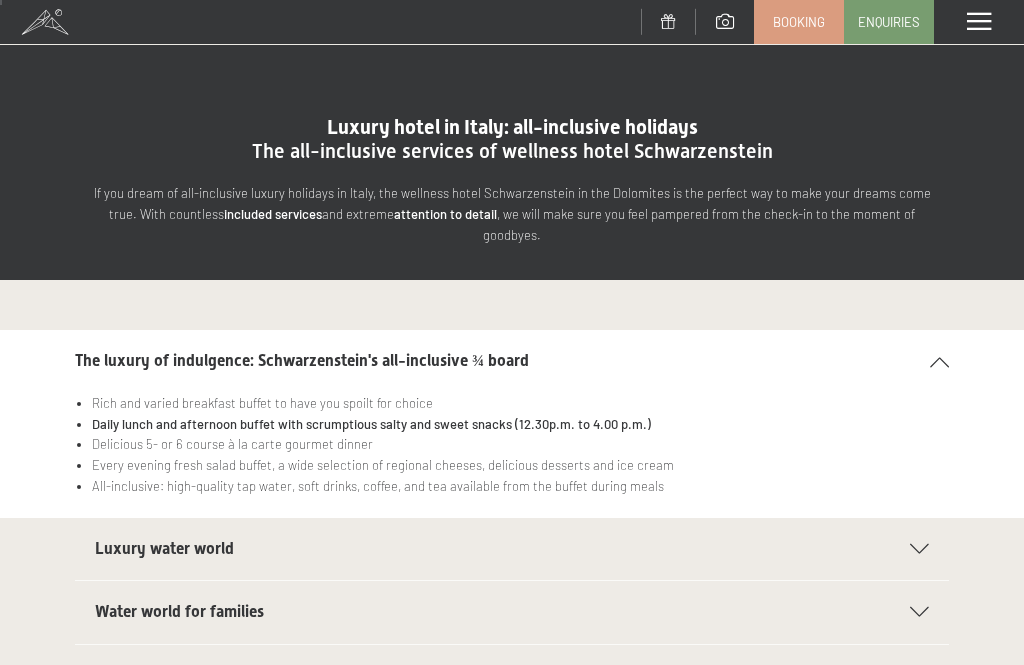 scroll, scrollTop: 4, scrollLeft: 0, axis: vertical 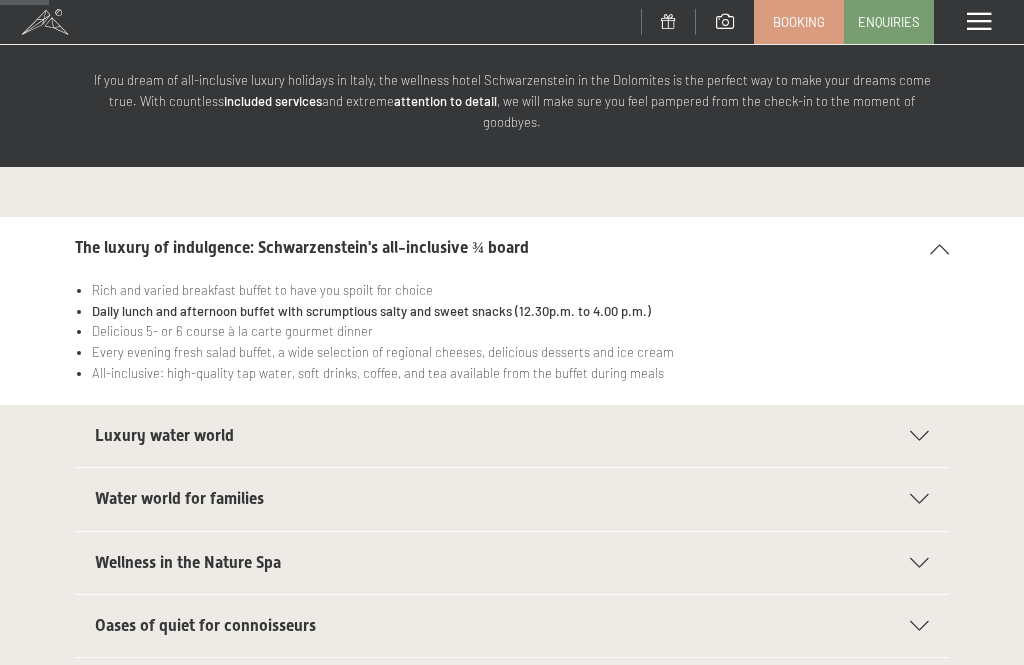 click on "Luxury water world" at bounding box center [512, 436] 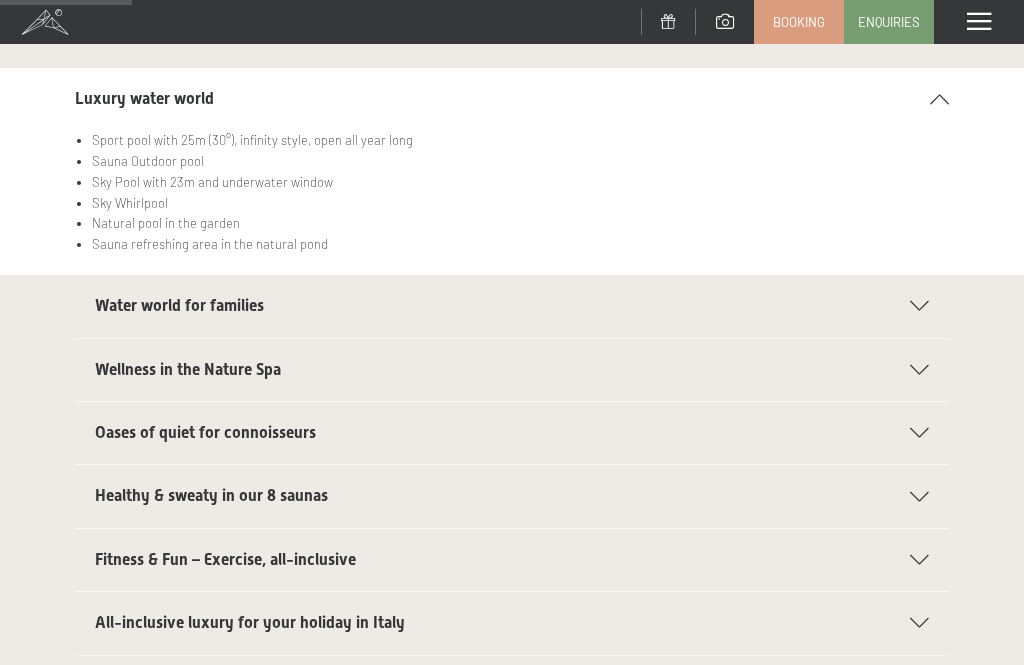 scroll, scrollTop: 330, scrollLeft: 0, axis: vertical 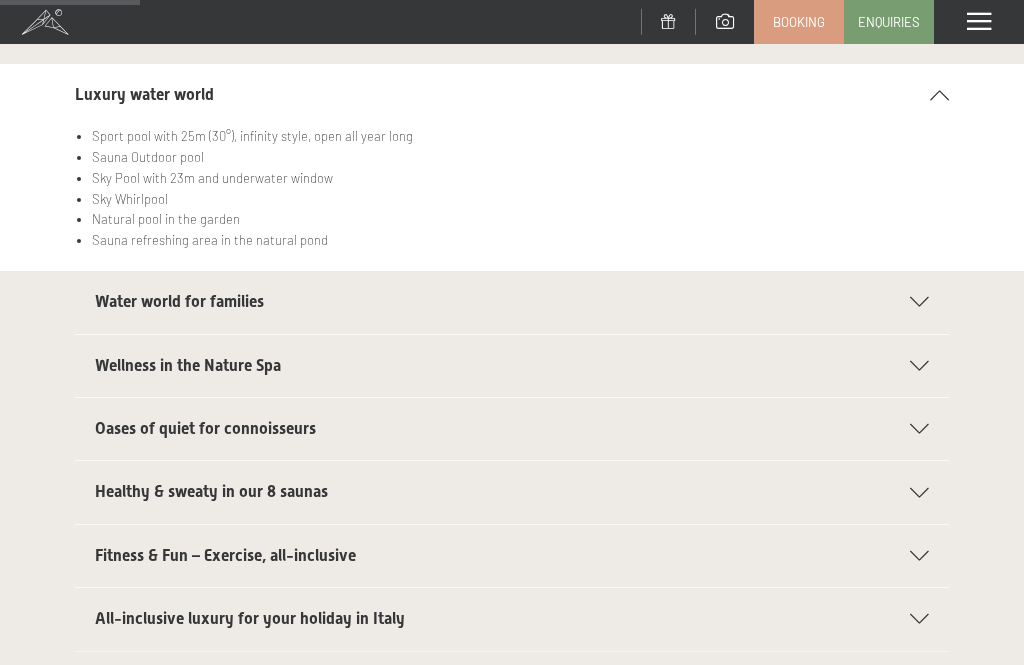 click at bounding box center (919, 556) 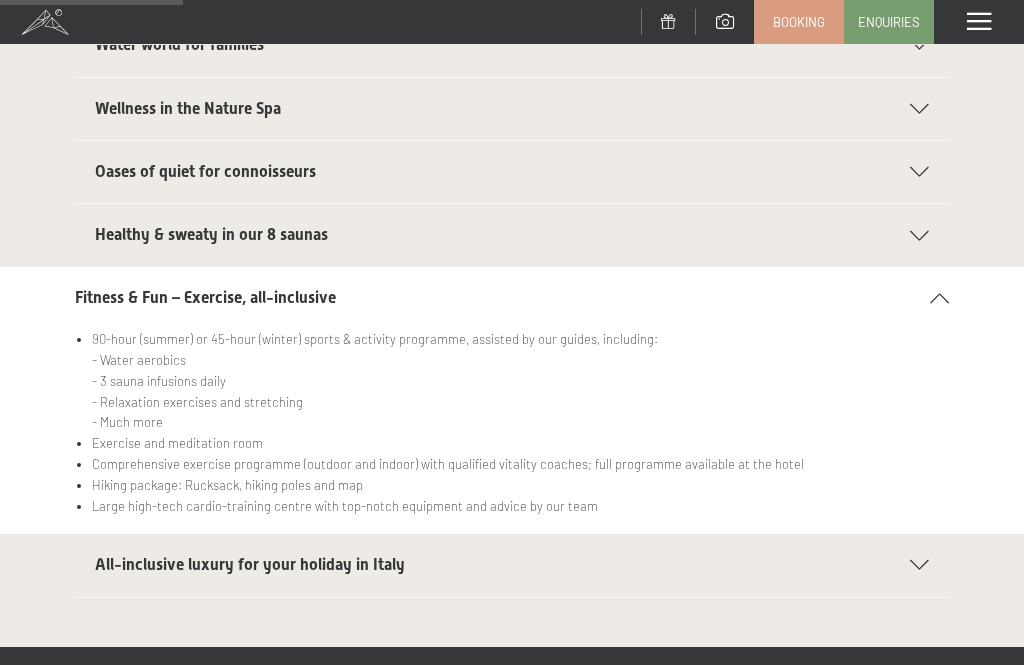 scroll, scrollTop: 446, scrollLeft: 0, axis: vertical 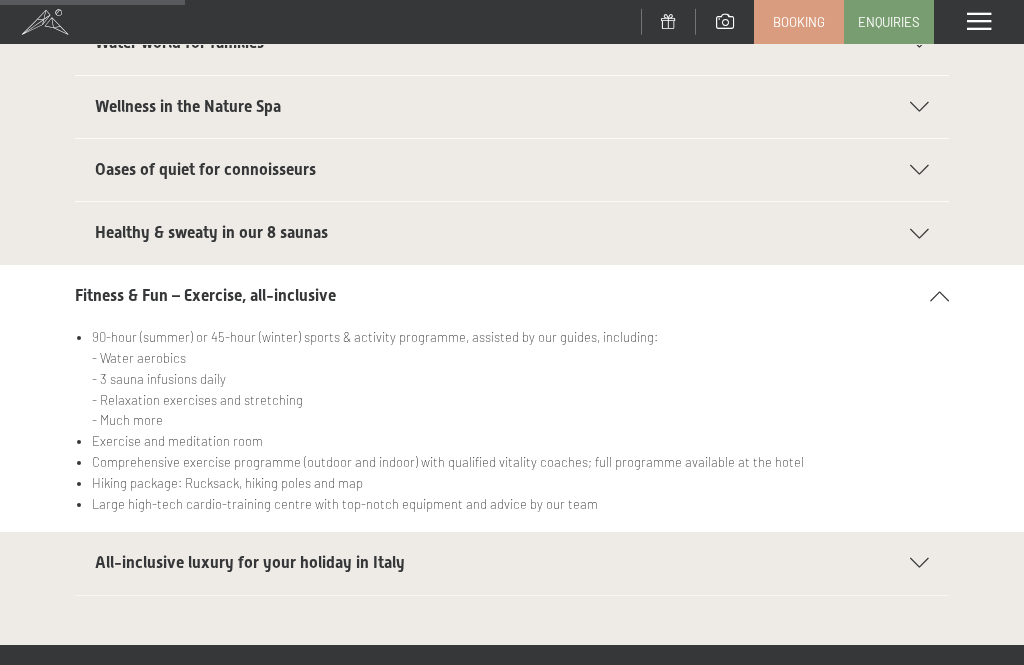 click on "All-inclusive luxury for your holiday in Italy" at bounding box center (512, 563) 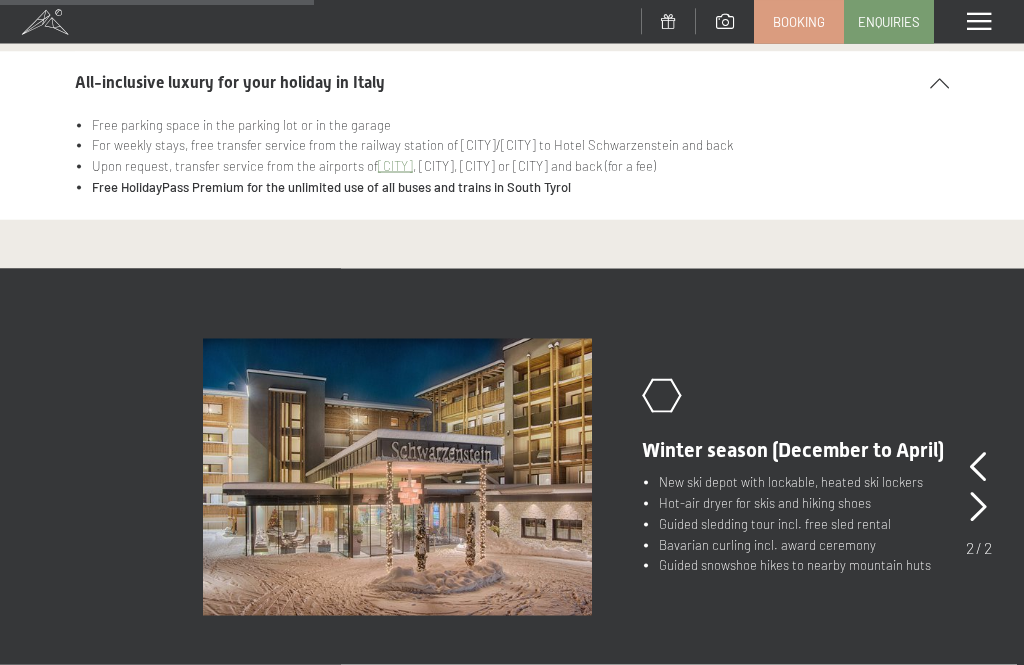 scroll, scrollTop: 729, scrollLeft: 0, axis: vertical 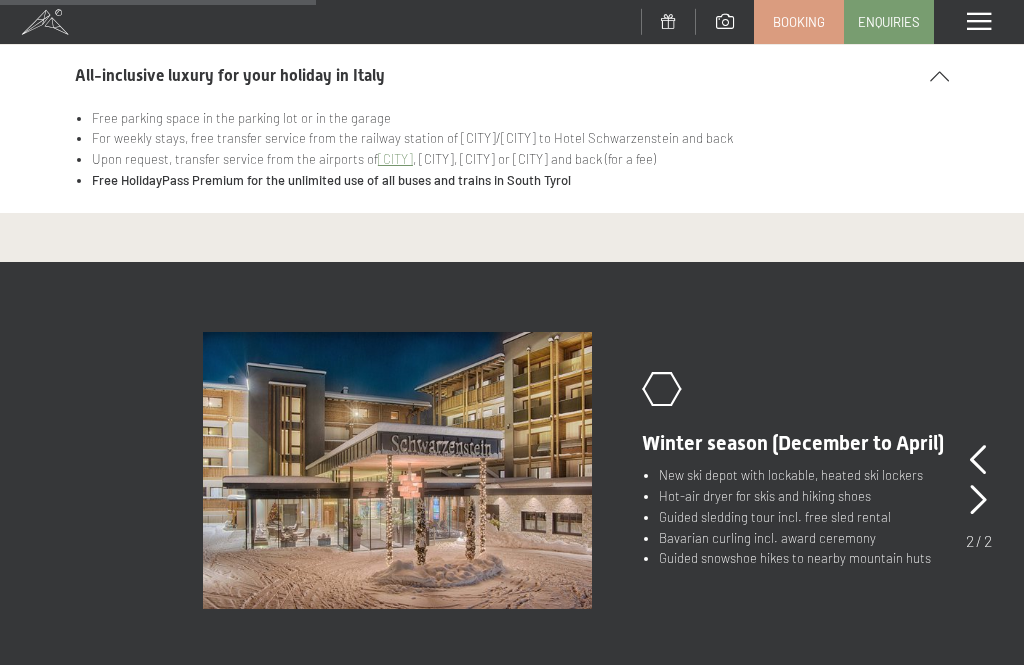 click at bounding box center [978, 500] 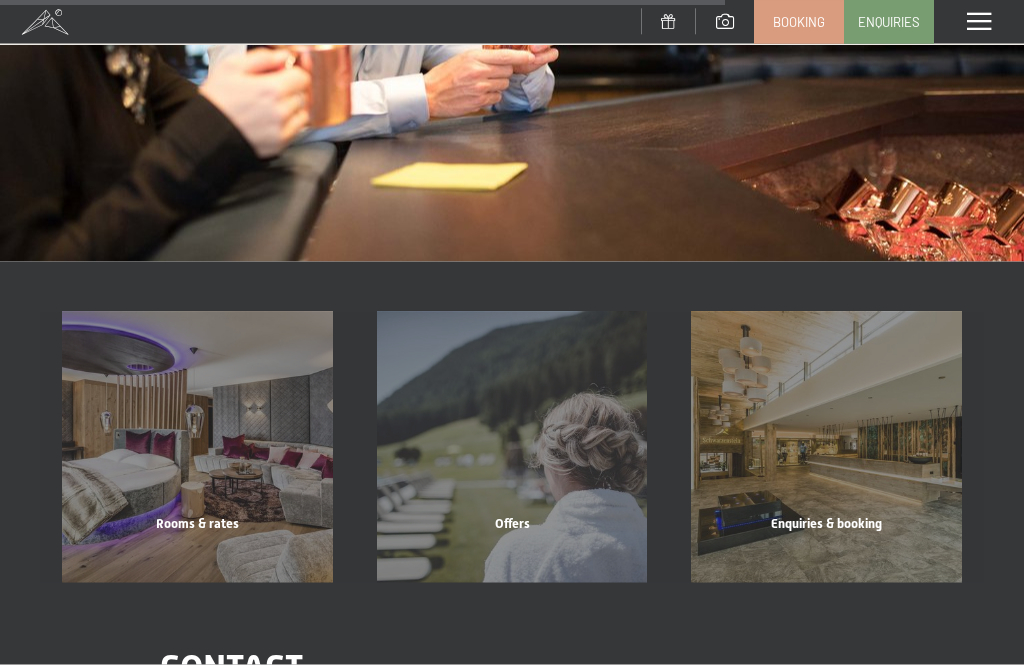 scroll, scrollTop: 1739, scrollLeft: 0, axis: vertical 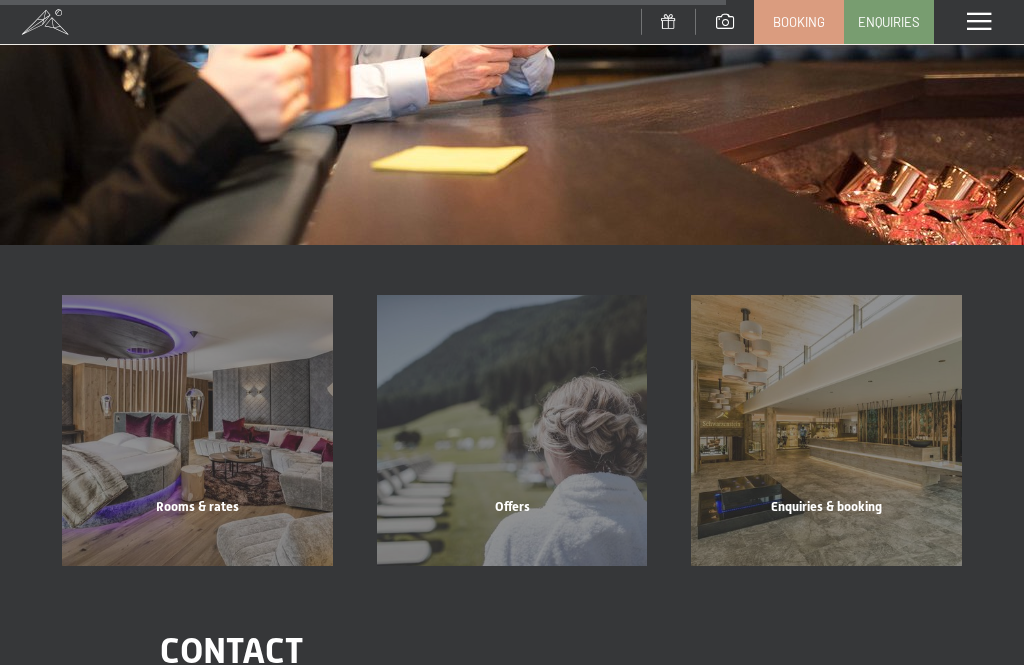 click on "Rooms & rates" at bounding box center [197, 532] 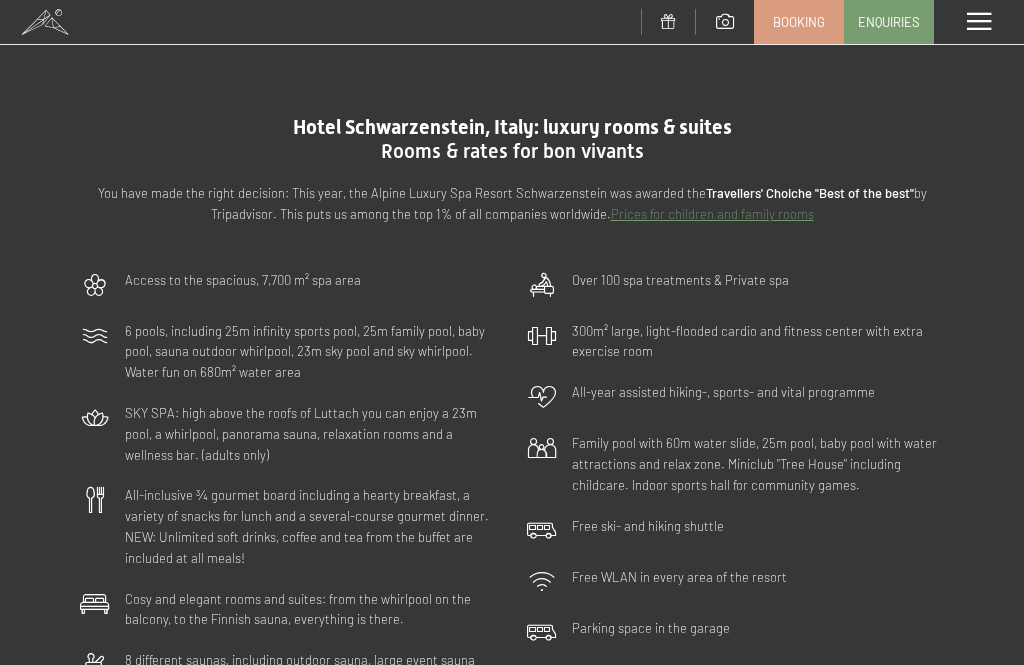 scroll, scrollTop: 0, scrollLeft: 0, axis: both 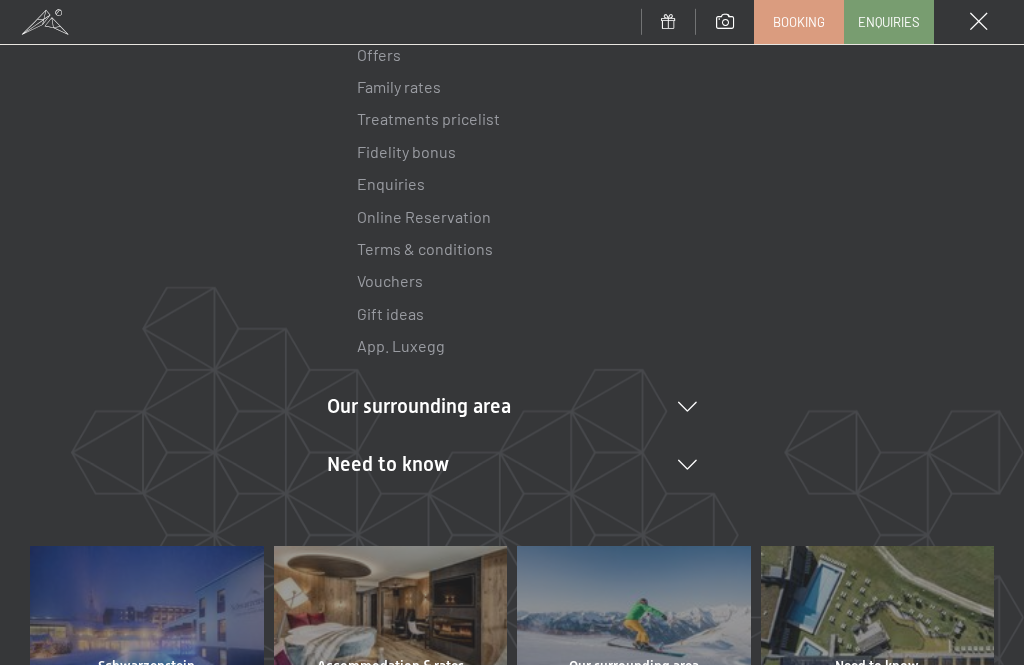 click on "Our surrounding area           Ahrntal         Skiing & winter         Skiing         Ski school             Hiking & summer         Hiking         Biking             Attractions         Top tour tips         Hiking pictures         Shopping" at bounding box center [512, 406] 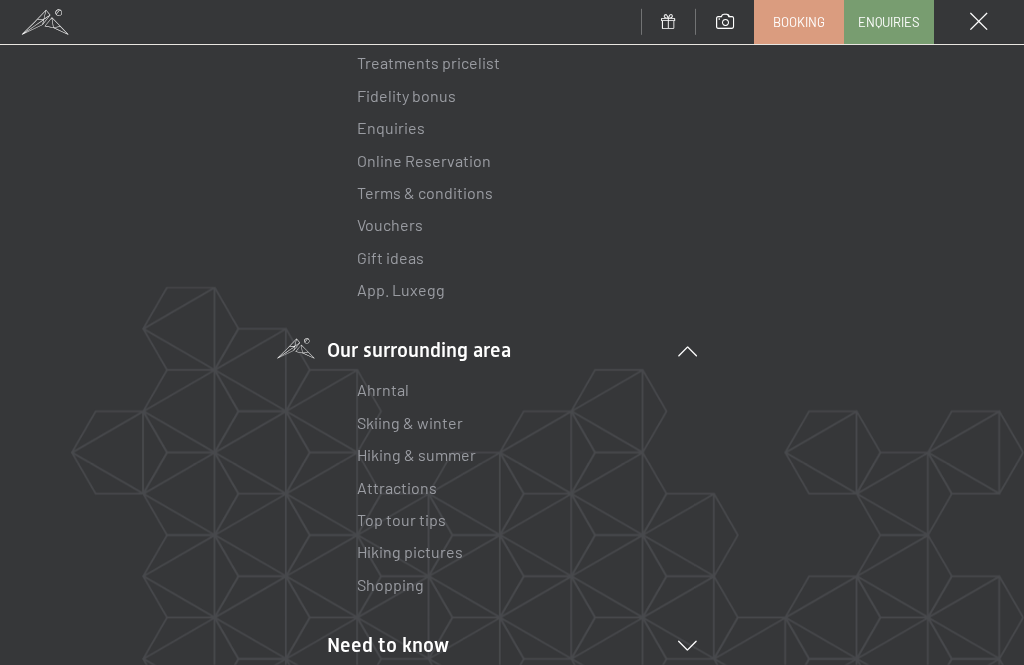 scroll, scrollTop: 423, scrollLeft: 0, axis: vertical 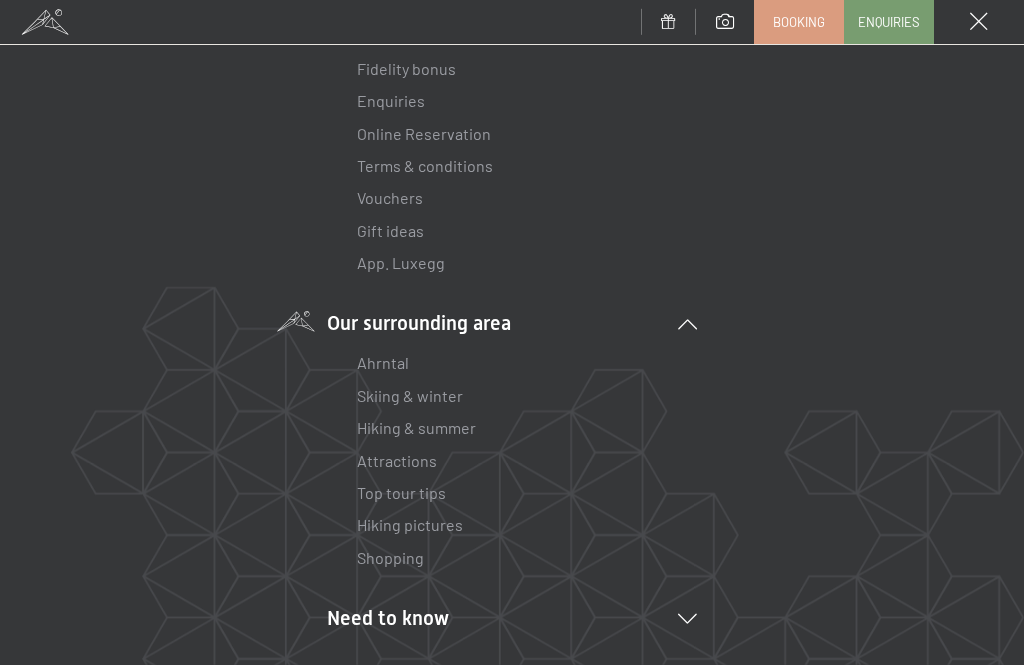 click on "Hiking & summer" at bounding box center (416, 427) 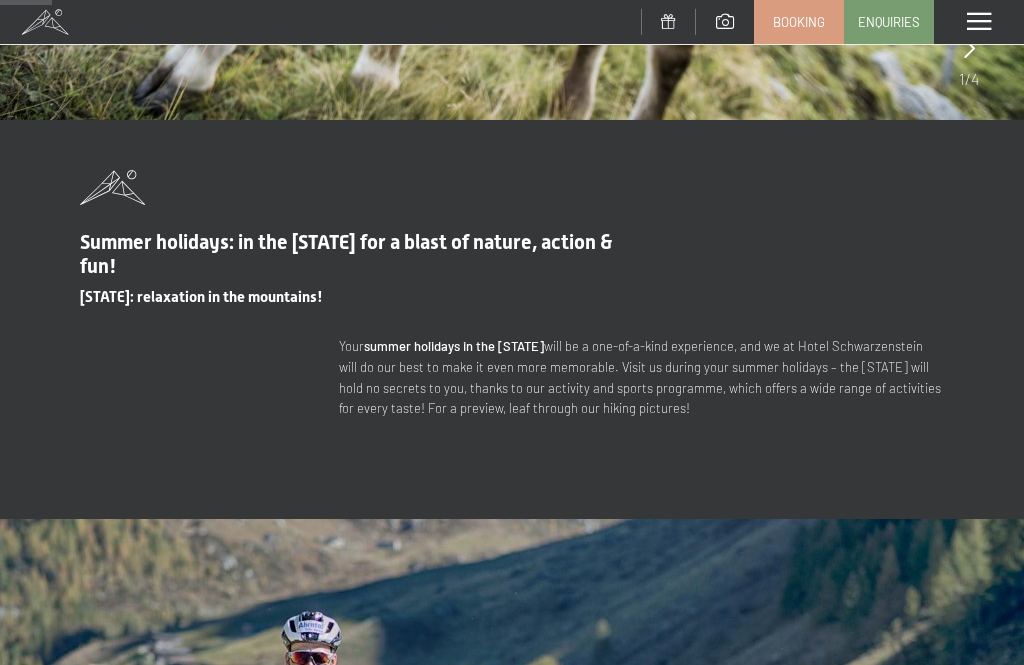 scroll, scrollTop: 0, scrollLeft: 0, axis: both 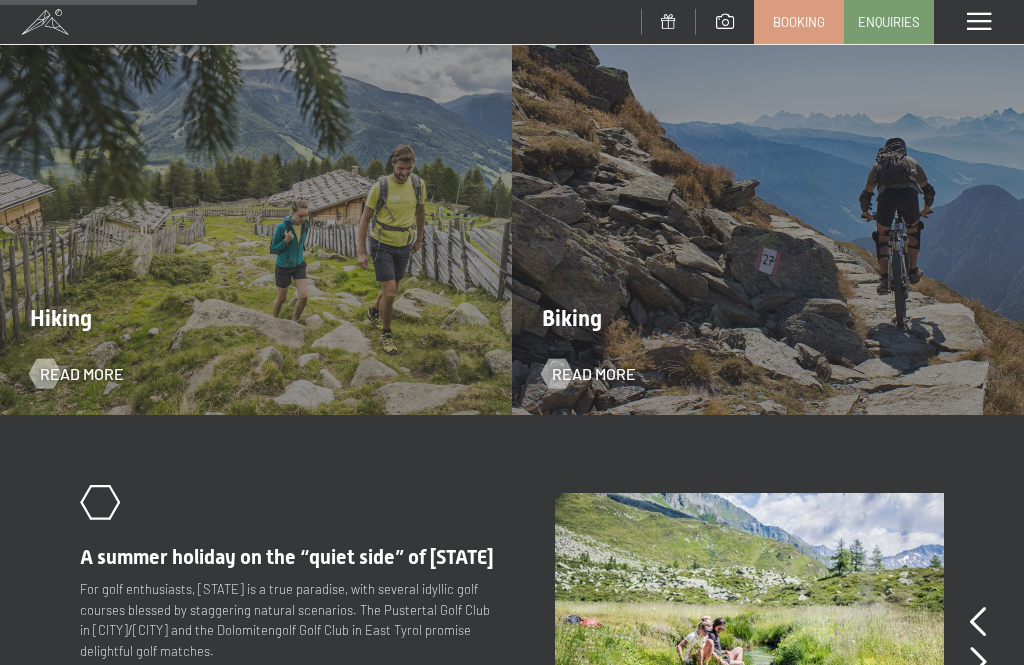 click on "Read more" at bounding box center [82, 374] 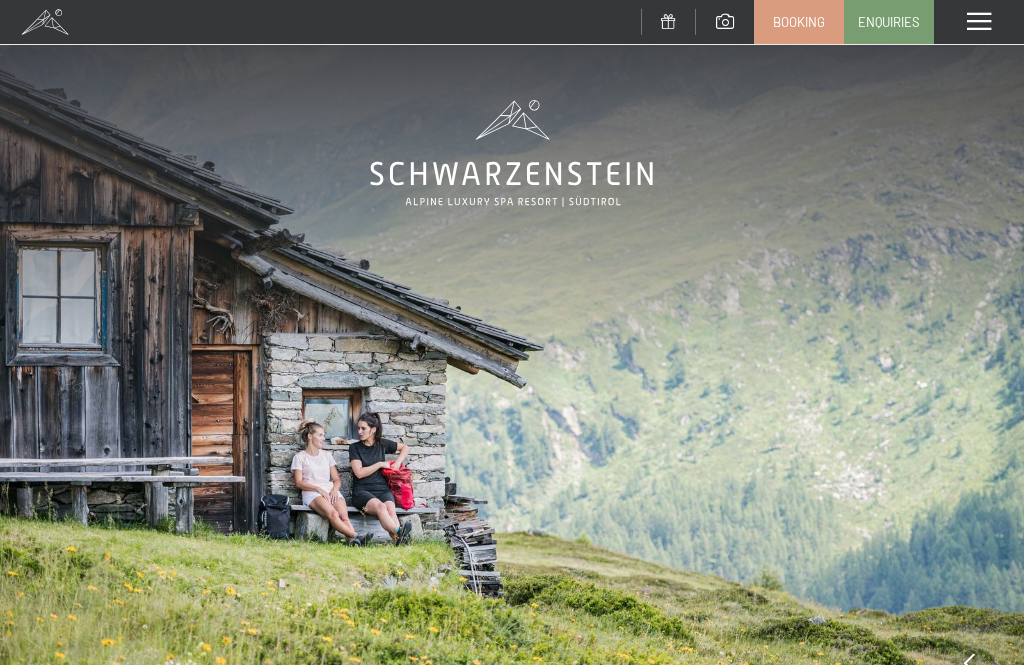 scroll, scrollTop: 0, scrollLeft: 0, axis: both 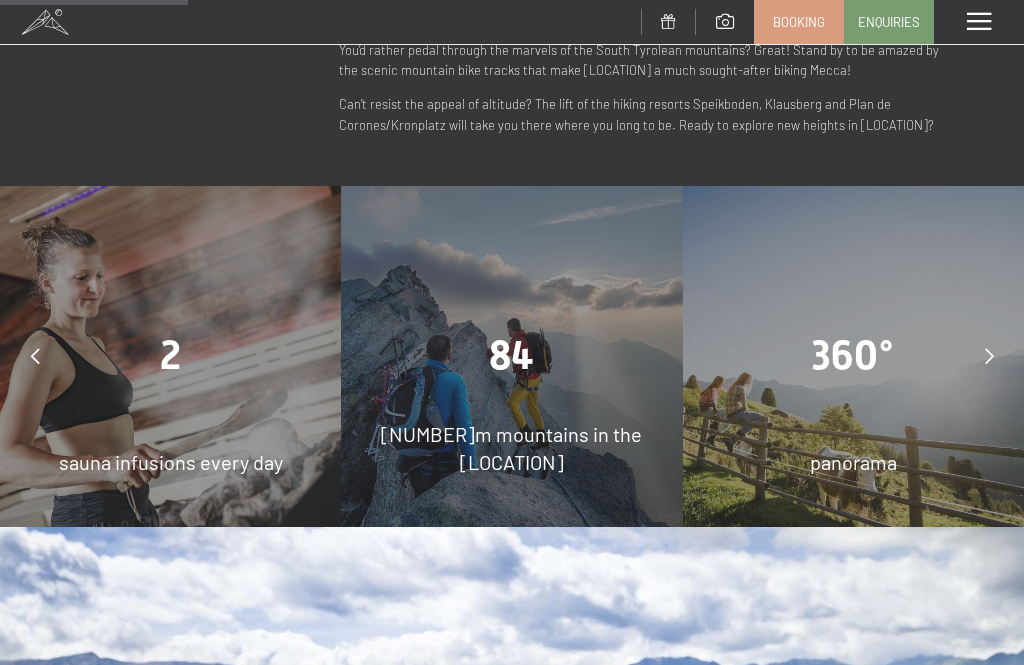 click at bounding box center (989, 356) 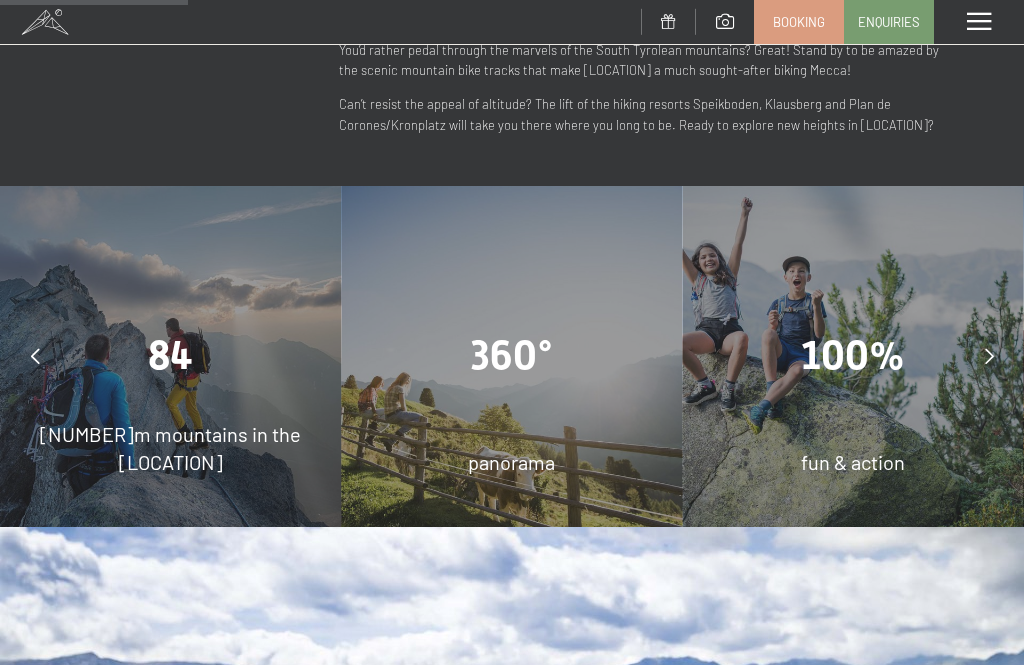 click at bounding box center [989, 356] 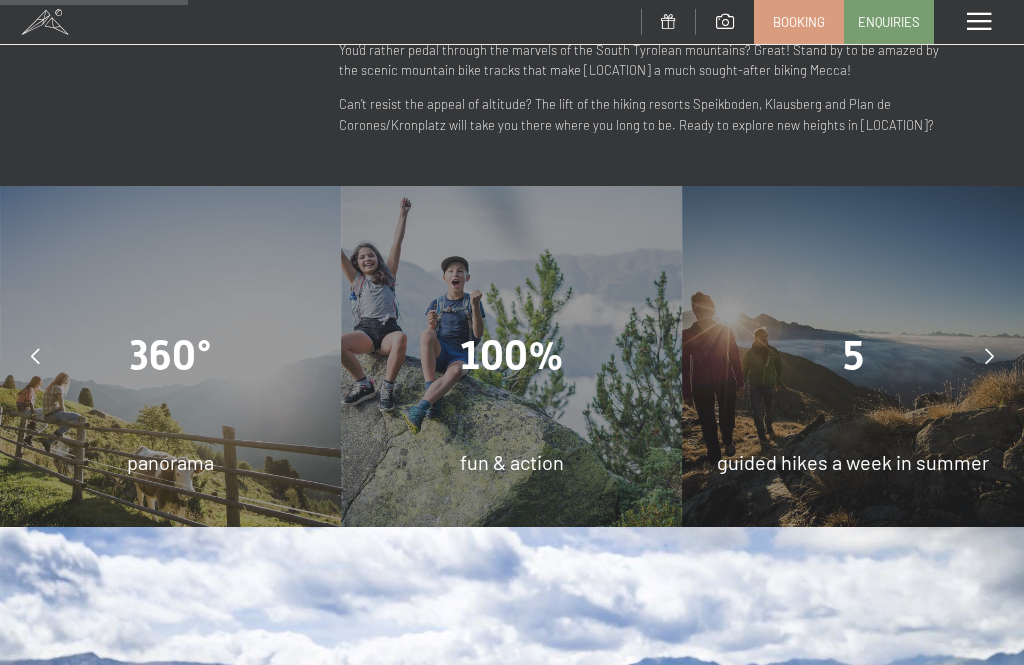 click on "5         guided hikes a week in summer" at bounding box center (853, 356) 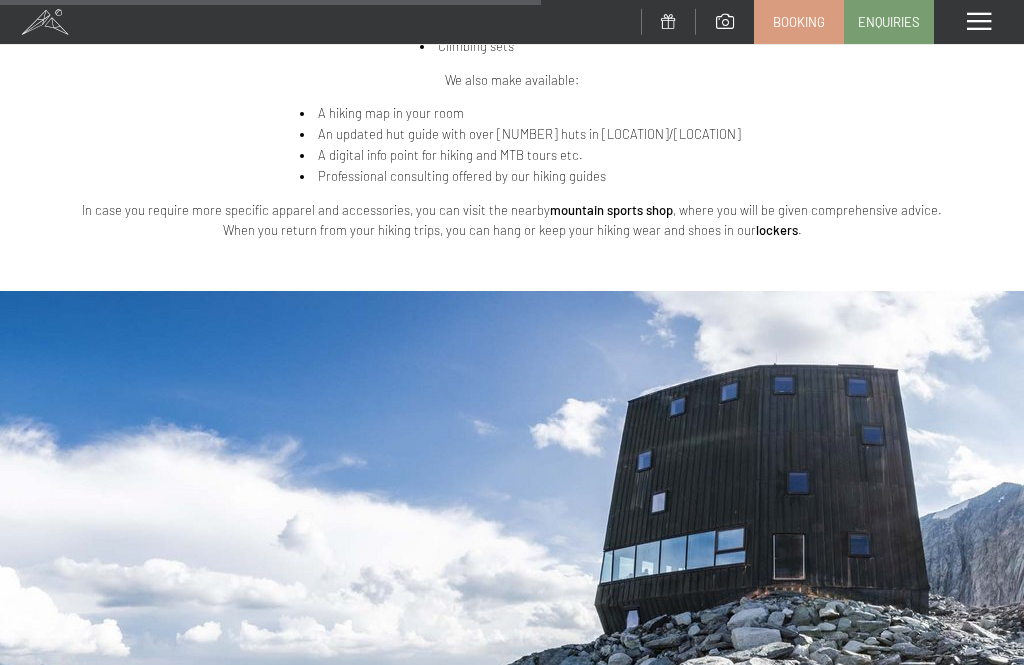scroll, scrollTop: 3376, scrollLeft: 0, axis: vertical 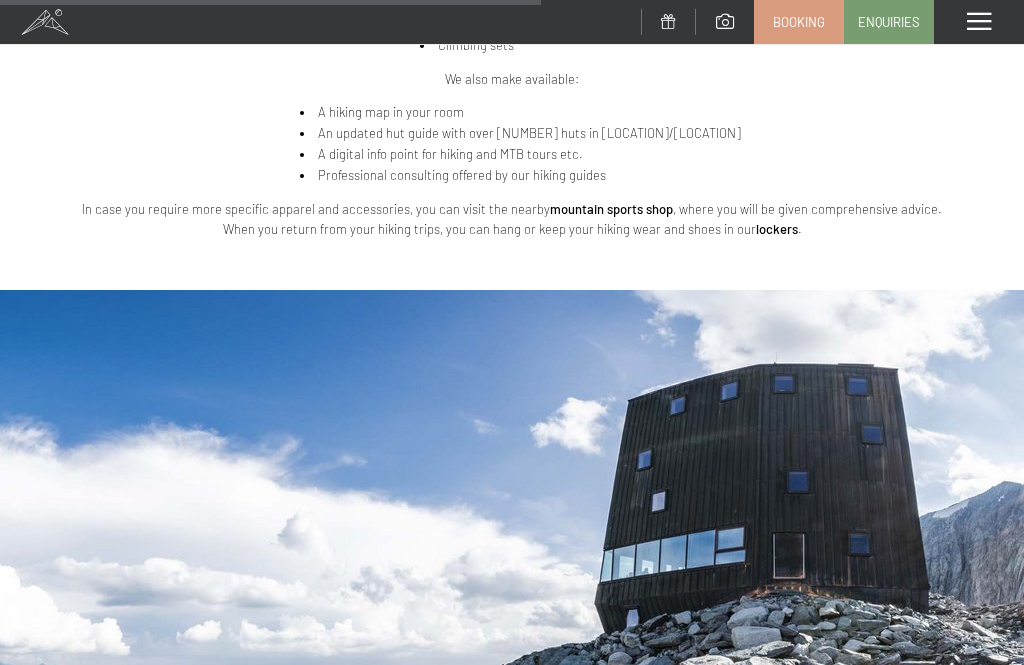 click at bounding box center [725, 21] 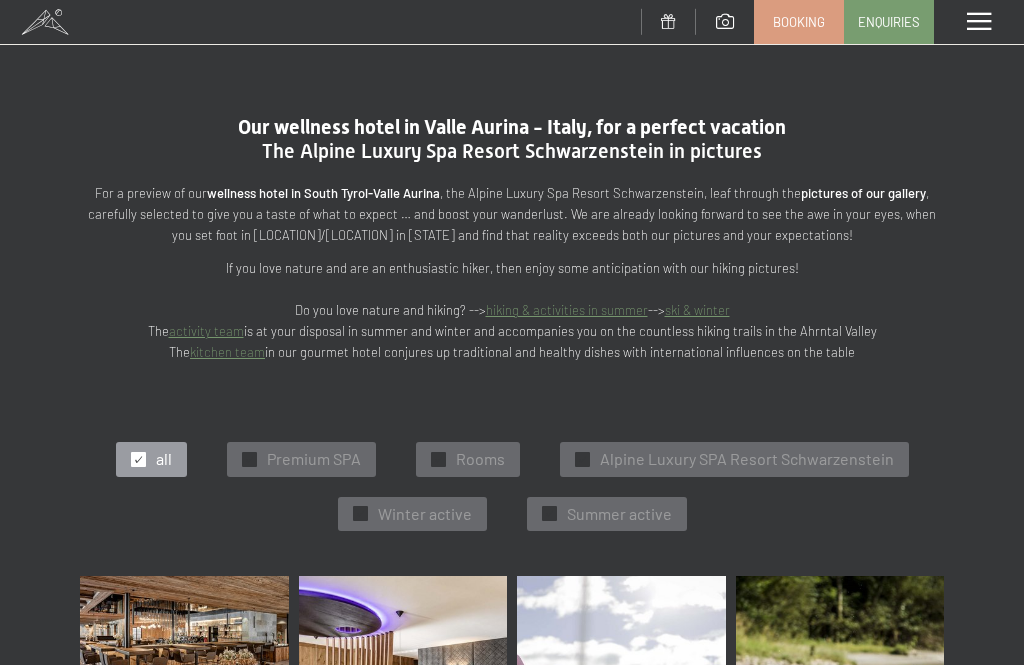 scroll, scrollTop: 0, scrollLeft: 0, axis: both 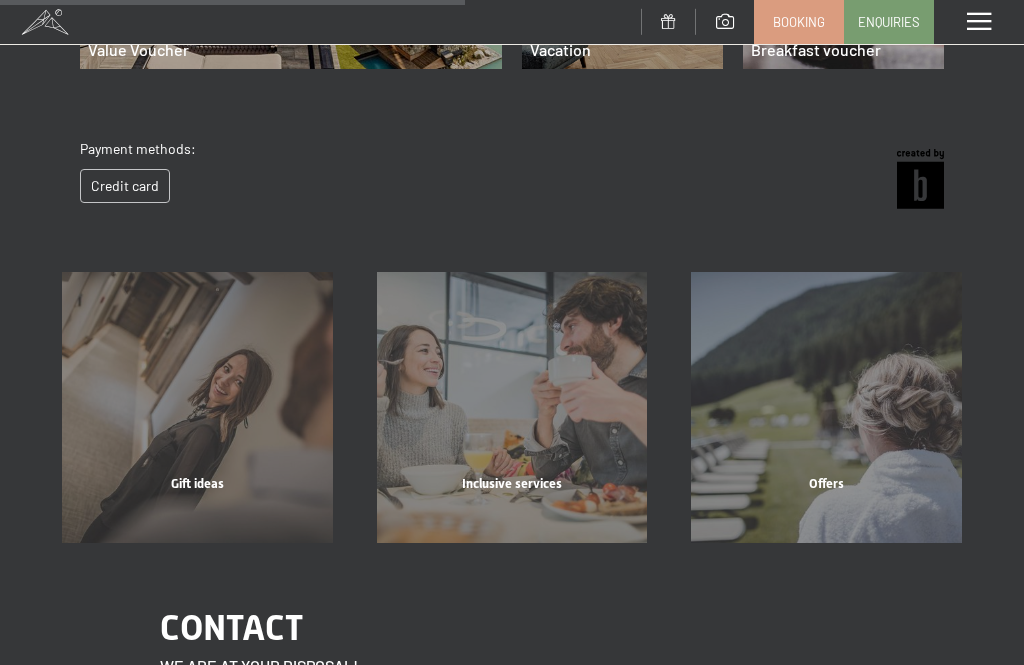 click on "Offers" at bounding box center (826, 509) 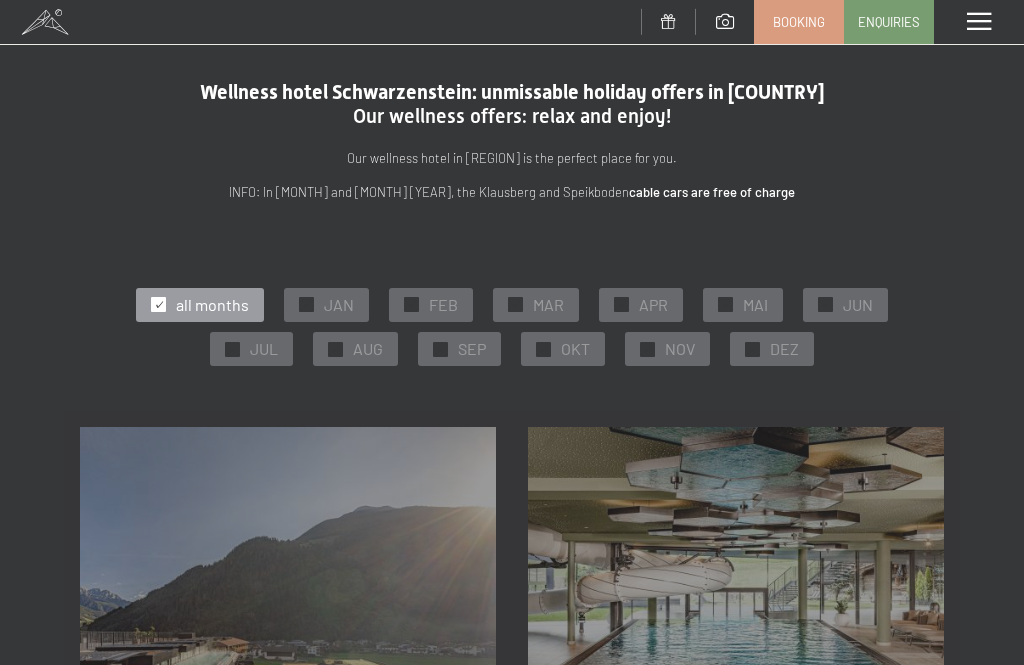 scroll, scrollTop: 0, scrollLeft: 0, axis: both 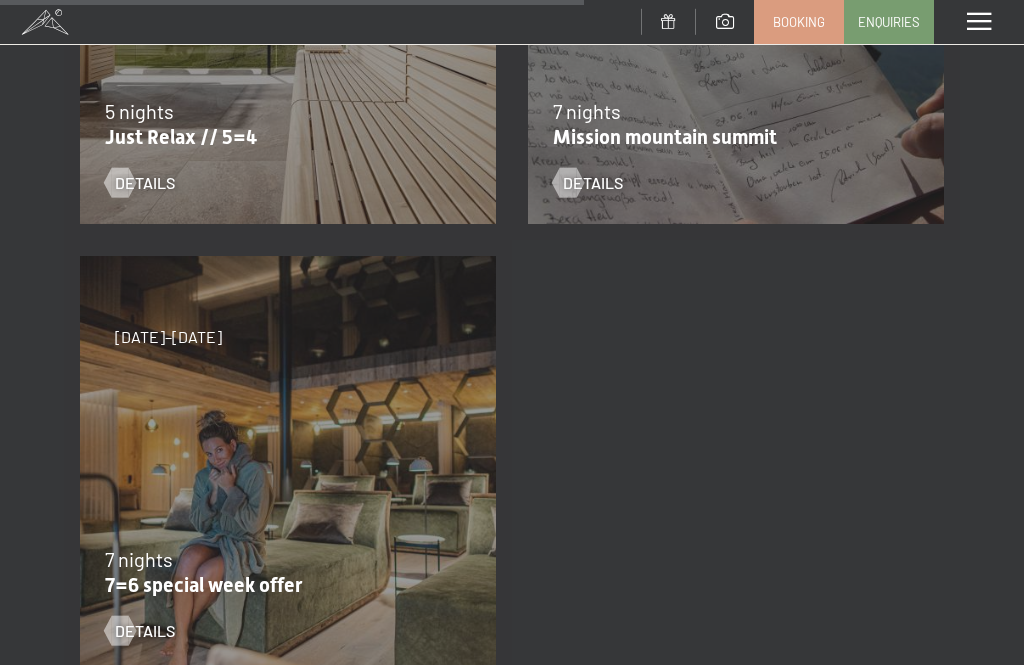 click on "details" at bounding box center [275, 616] 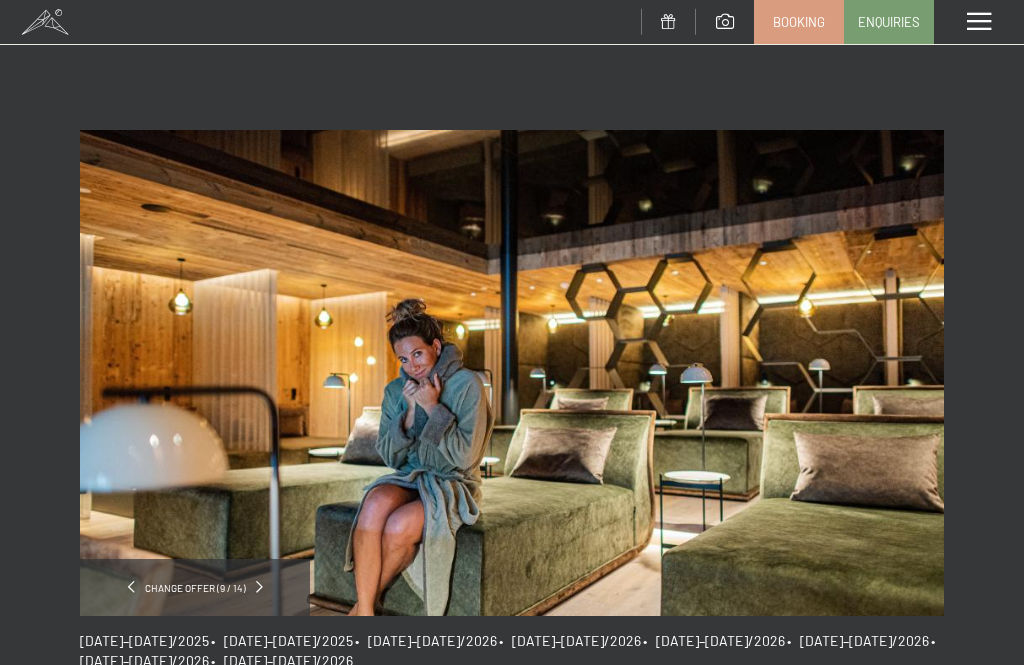 scroll, scrollTop: 0, scrollLeft: 0, axis: both 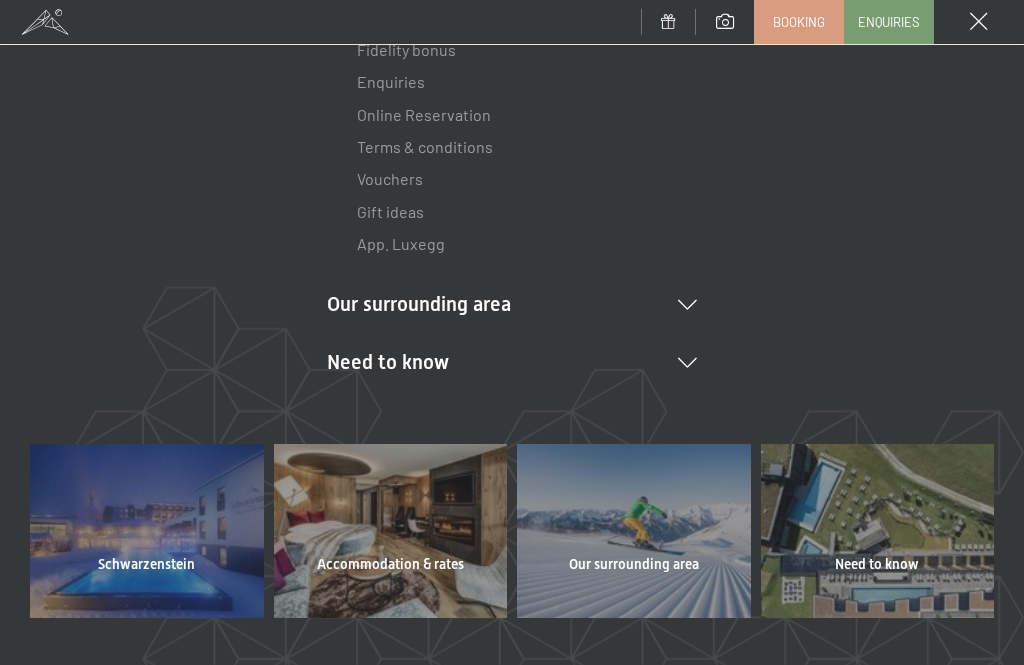 click on "Our surrounding area           Ahrntal         Skiing & winter         Skiing         Ski school             Hiking & summer         Hiking         Biking             Attractions         Top tour tips         Hiking pictures         Shopping" at bounding box center [512, 304] 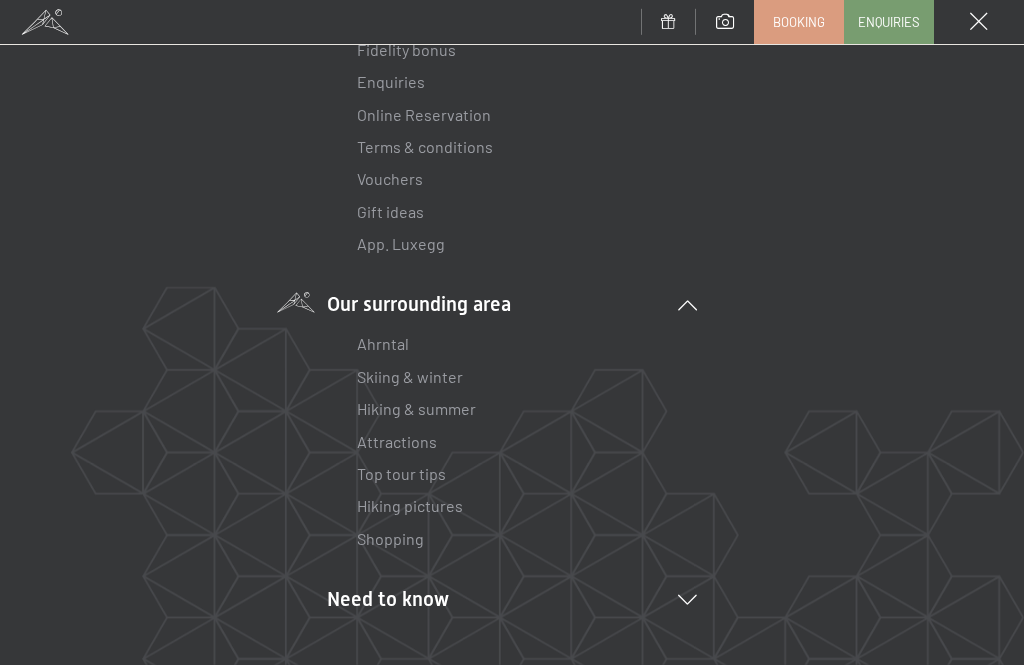 click on "Hiking & summer" at bounding box center [416, 408] 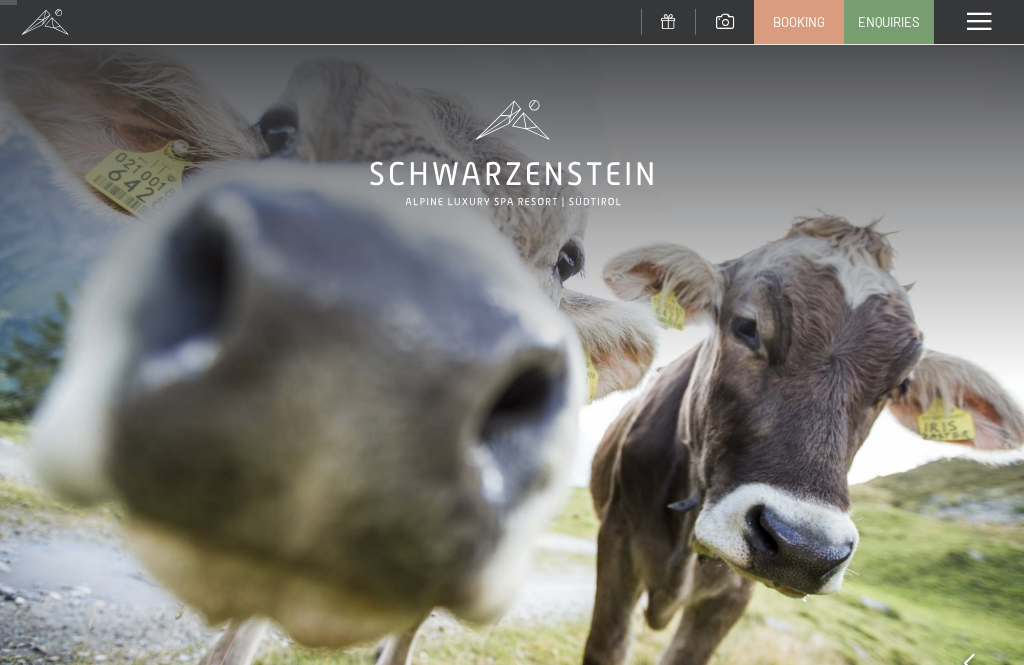 scroll, scrollTop: 352, scrollLeft: 0, axis: vertical 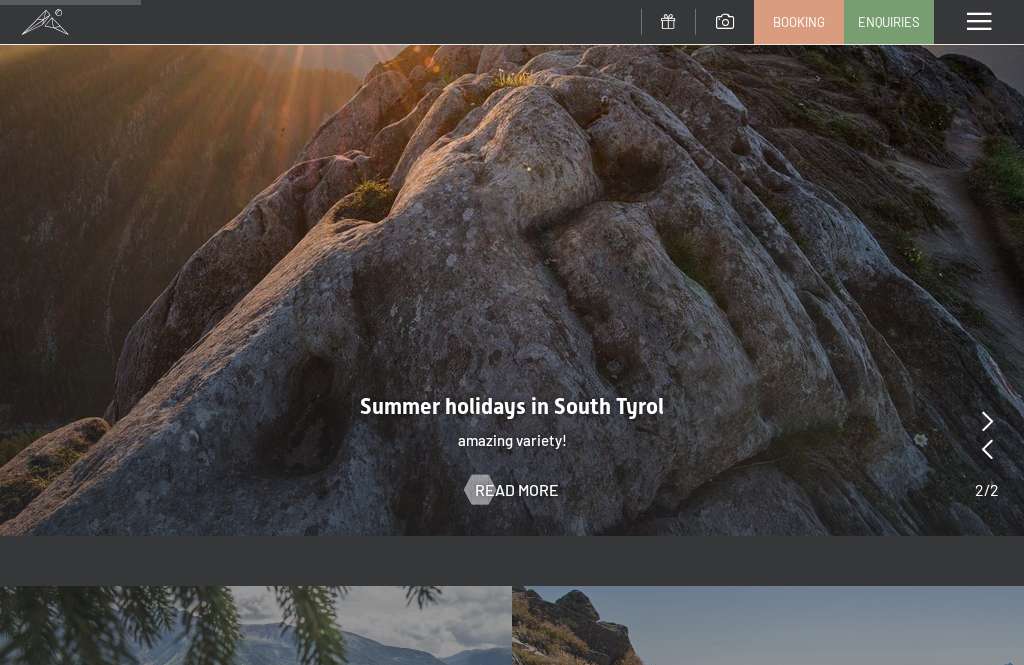 click at bounding box center (512, 152) 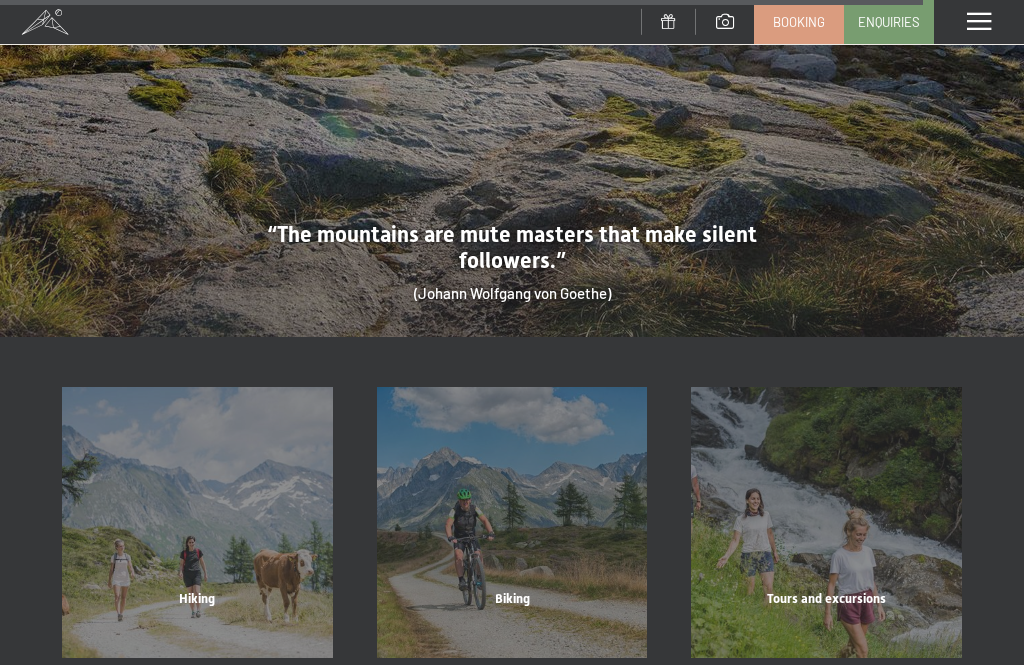 scroll, scrollTop: 7296, scrollLeft: 0, axis: vertical 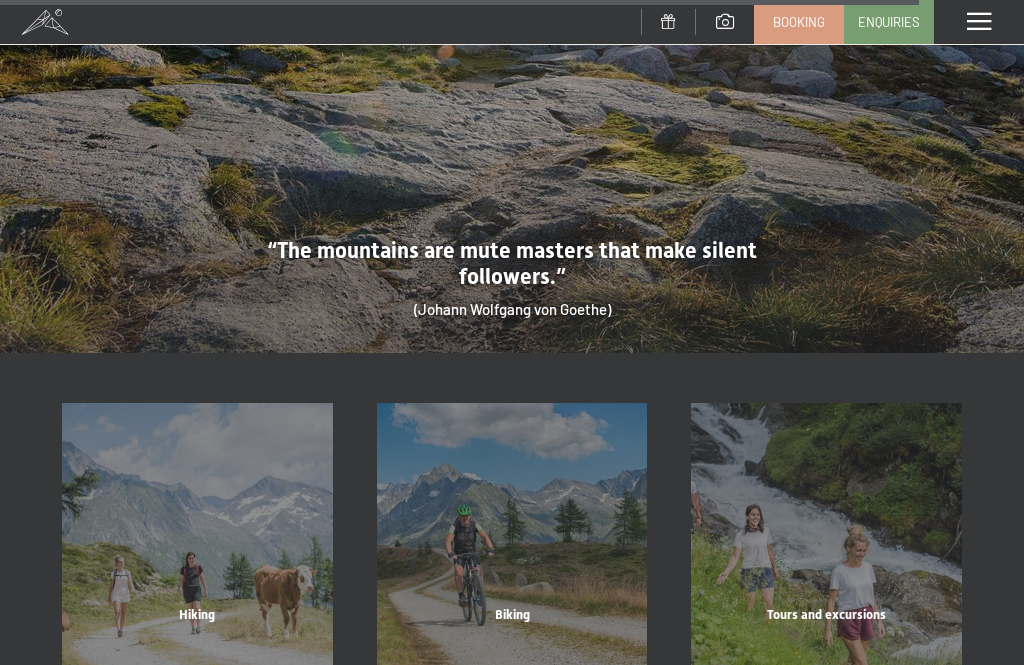 click on "Tours and excursions" at bounding box center [826, 640] 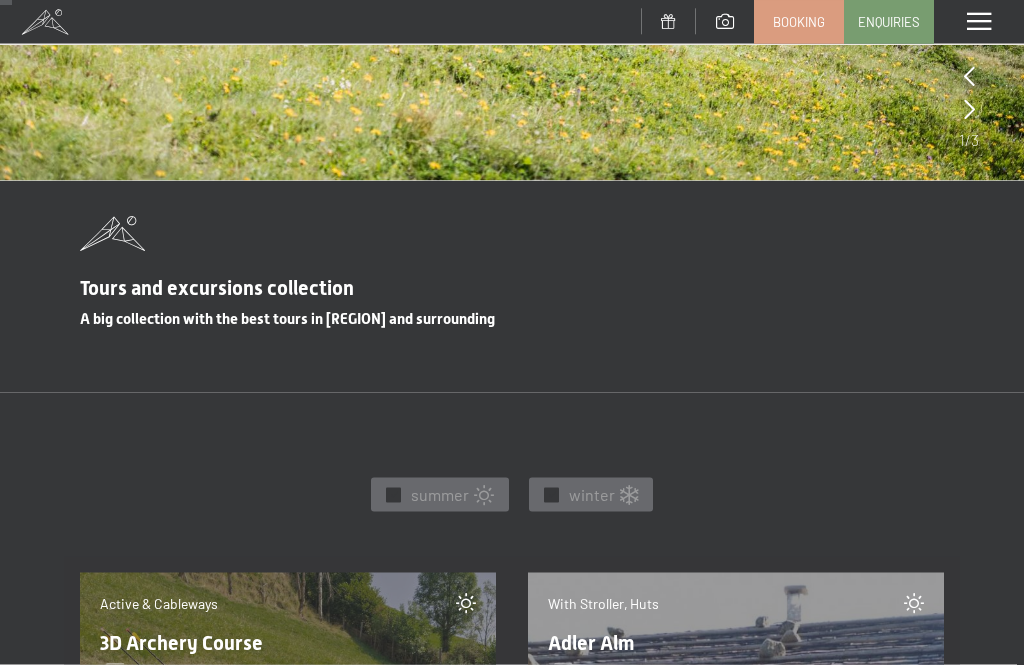 scroll, scrollTop: 0, scrollLeft: 0, axis: both 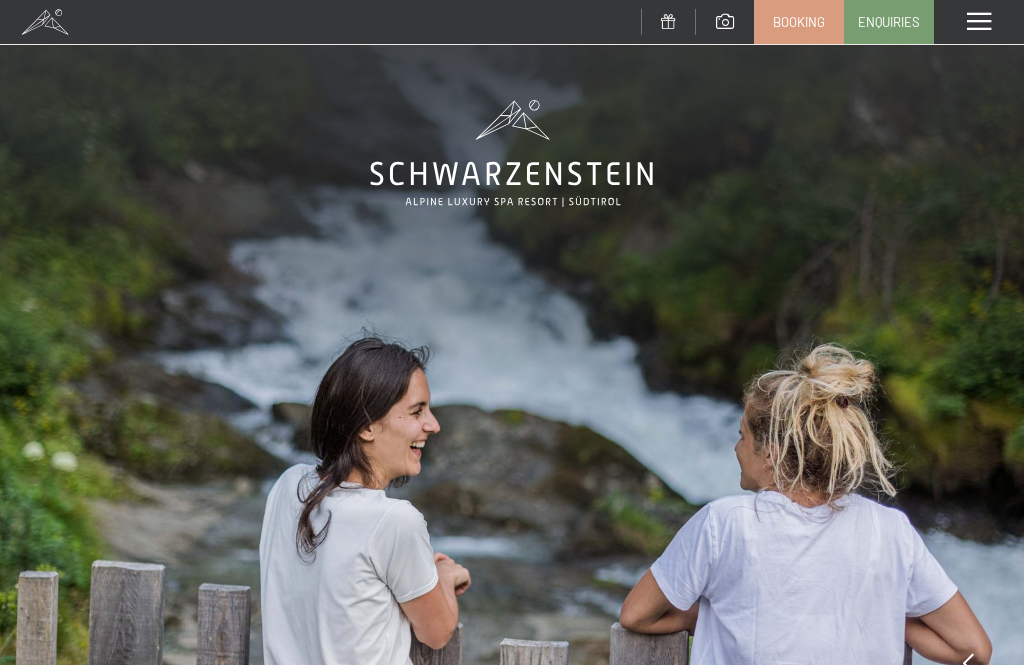 click at bounding box center [979, 22] 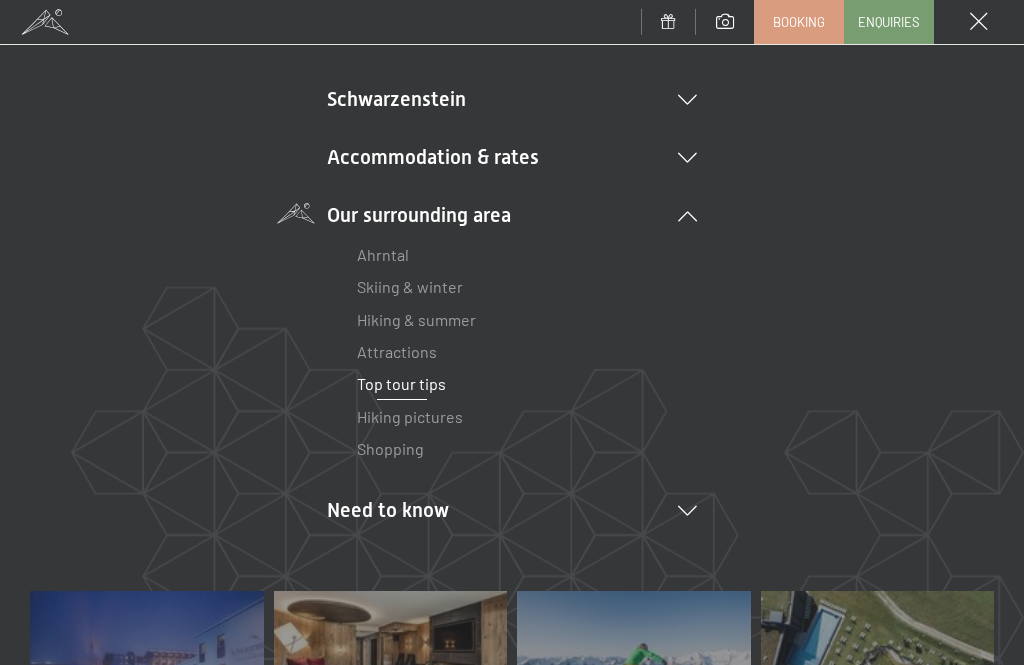 scroll, scrollTop: 218, scrollLeft: 0, axis: vertical 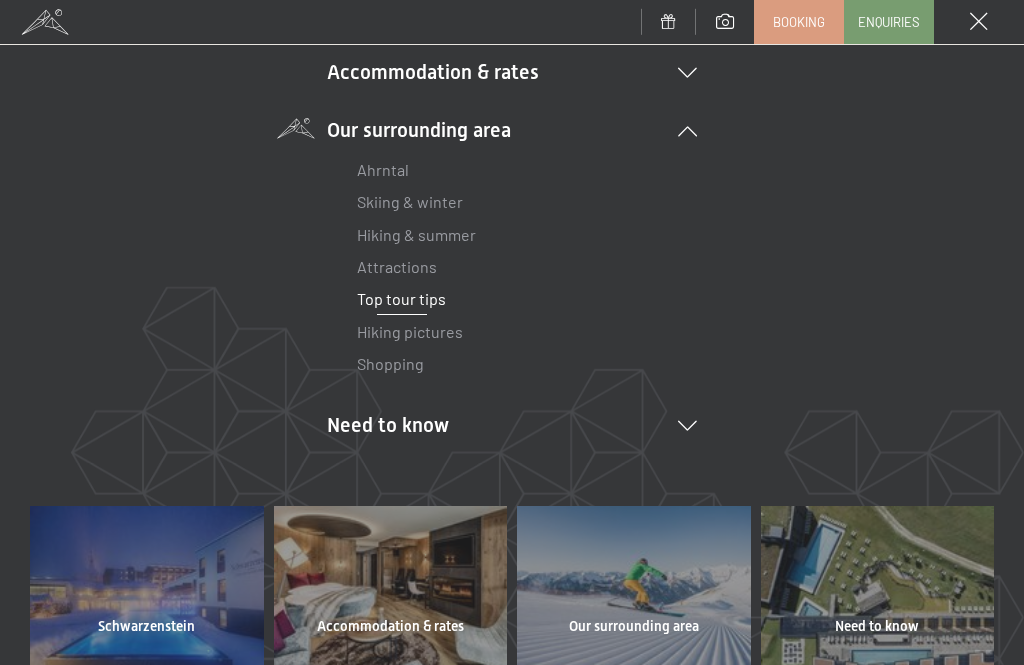 click on "Need to know           Location & arrival         Pay online         Webcam & weather         Download" at bounding box center (512, 425) 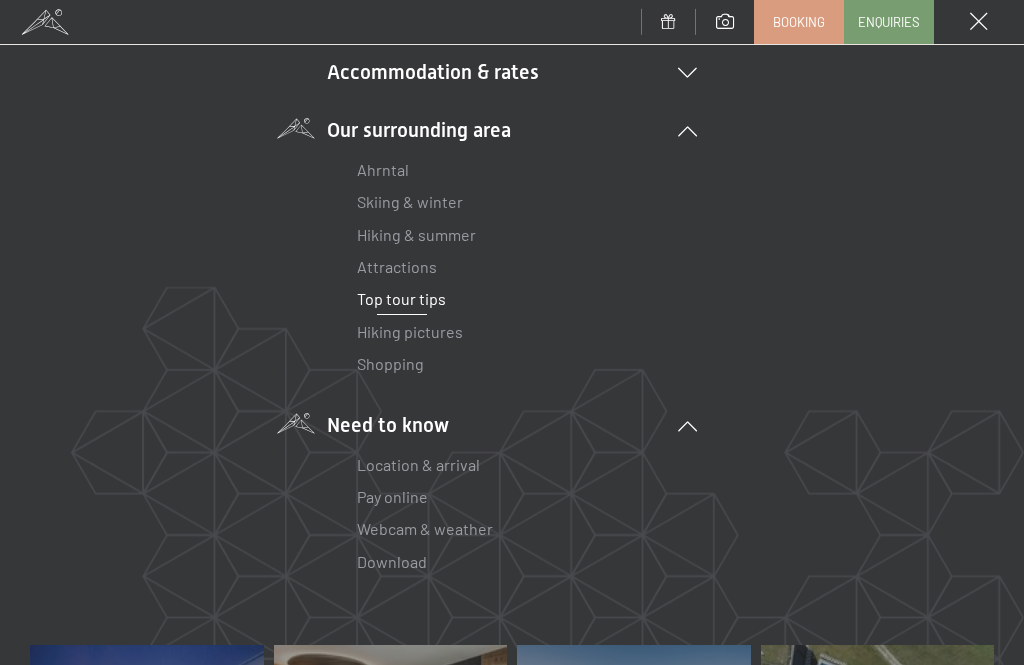 click on "Location & arrival" at bounding box center (418, 464) 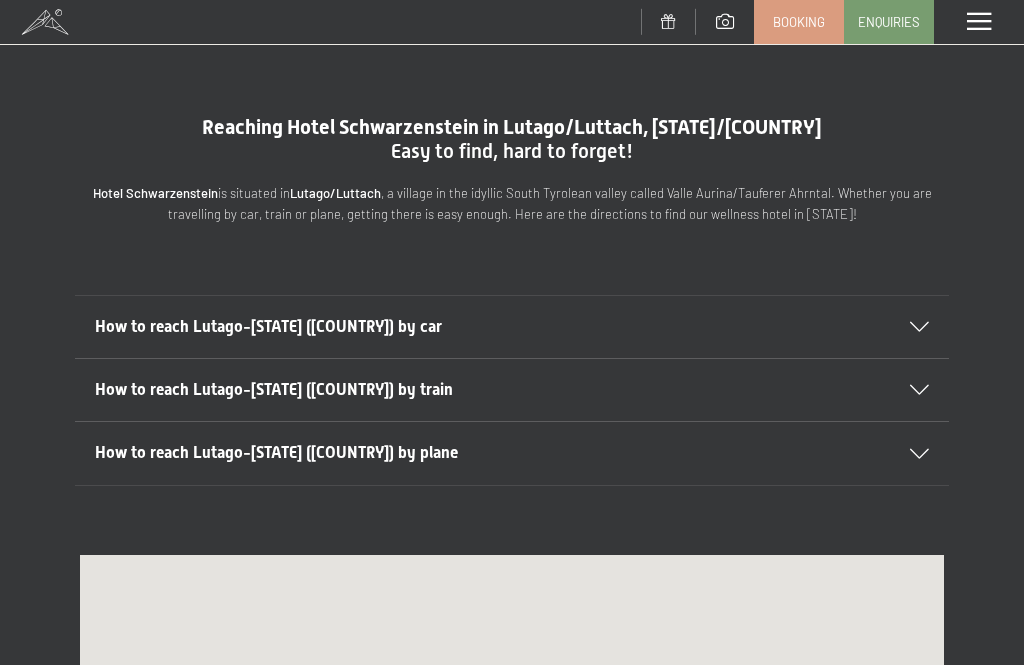 scroll, scrollTop: 0, scrollLeft: 0, axis: both 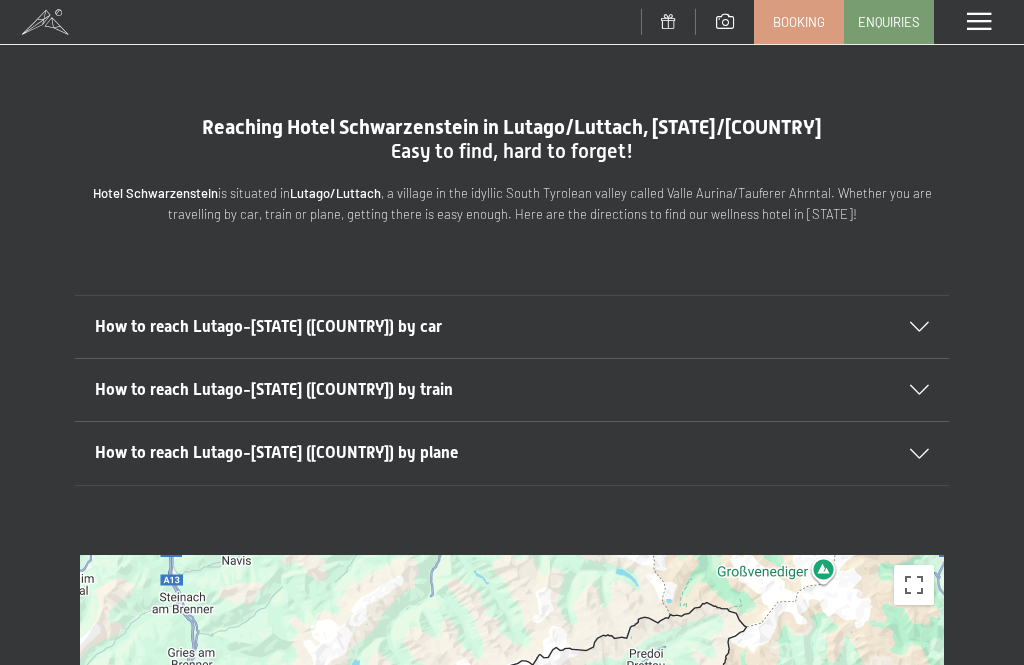 click on "How to reach Lutago-[STATE] ([COUNTRY]) by train" at bounding box center [512, 390] 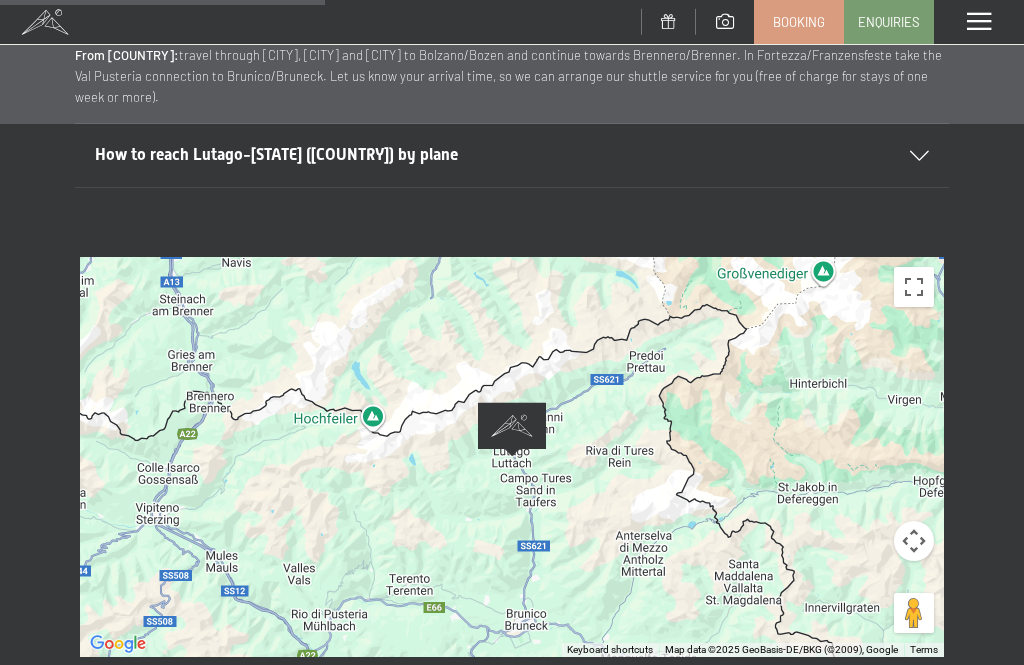 scroll, scrollTop: 564, scrollLeft: 0, axis: vertical 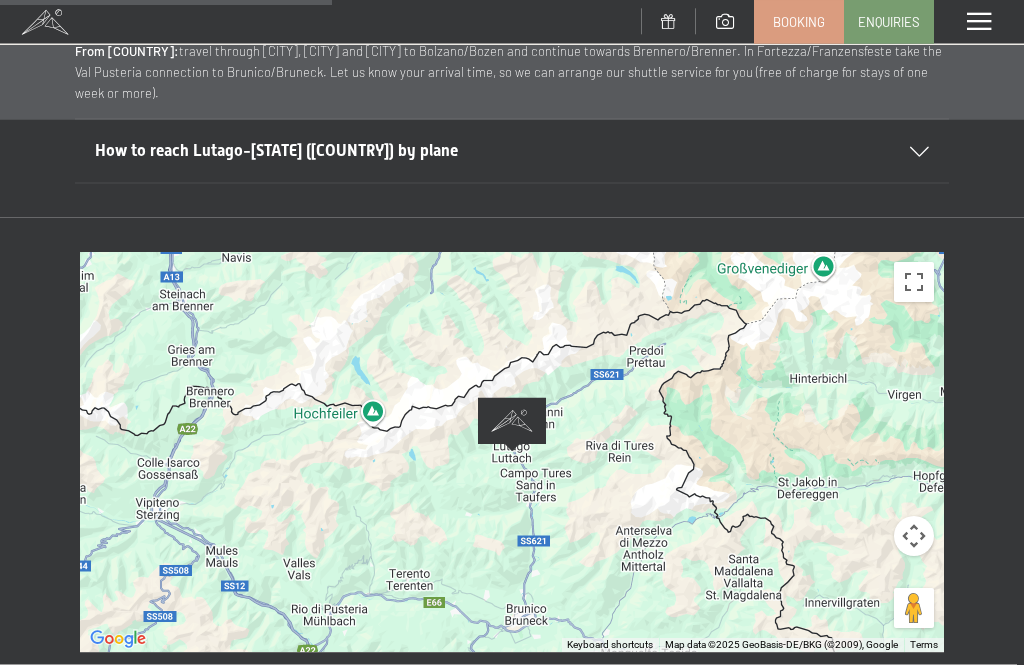 click on "To navigate, press the arrow keys." at bounding box center (512, 453) 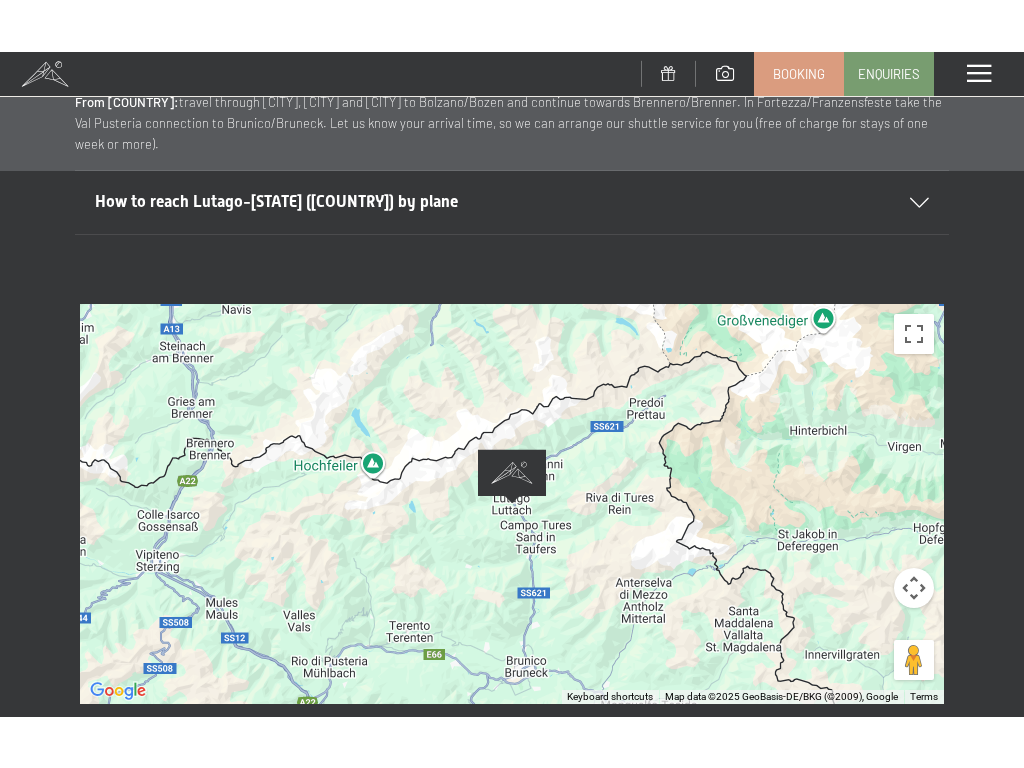 scroll, scrollTop: 0, scrollLeft: 0, axis: both 